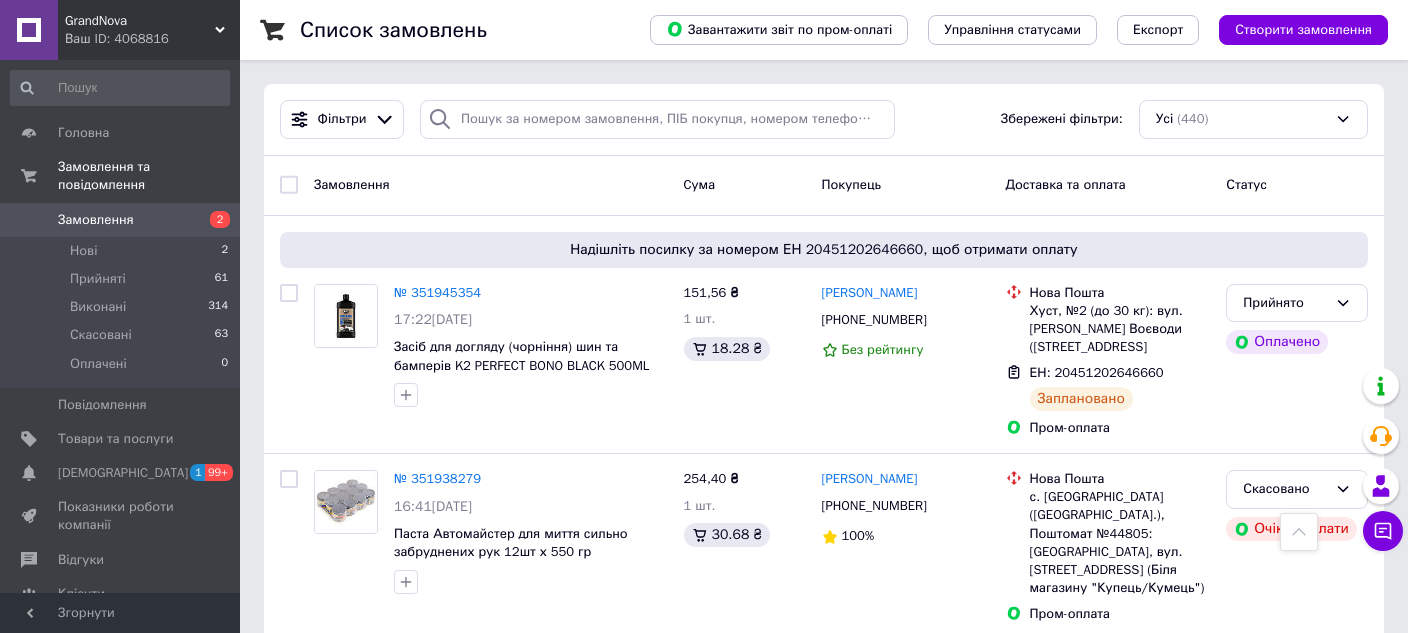 scroll, scrollTop: 0, scrollLeft: 0, axis: both 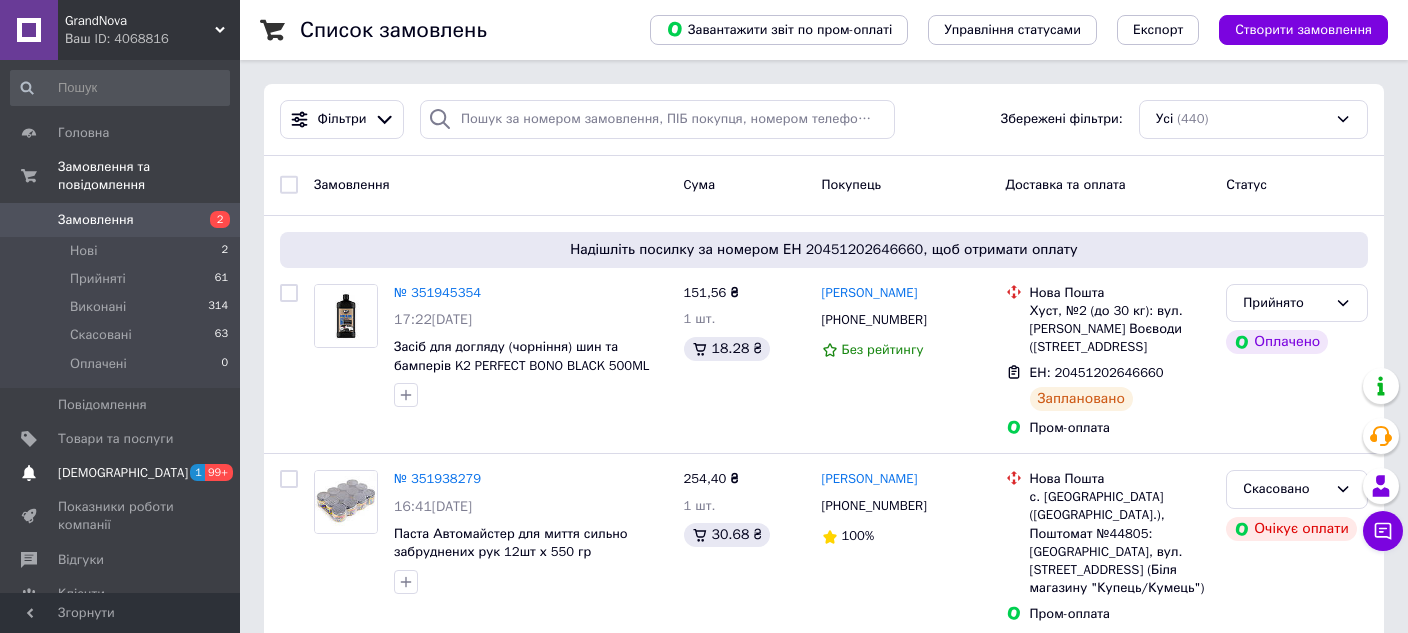 click on "99+" at bounding box center (219, 472) 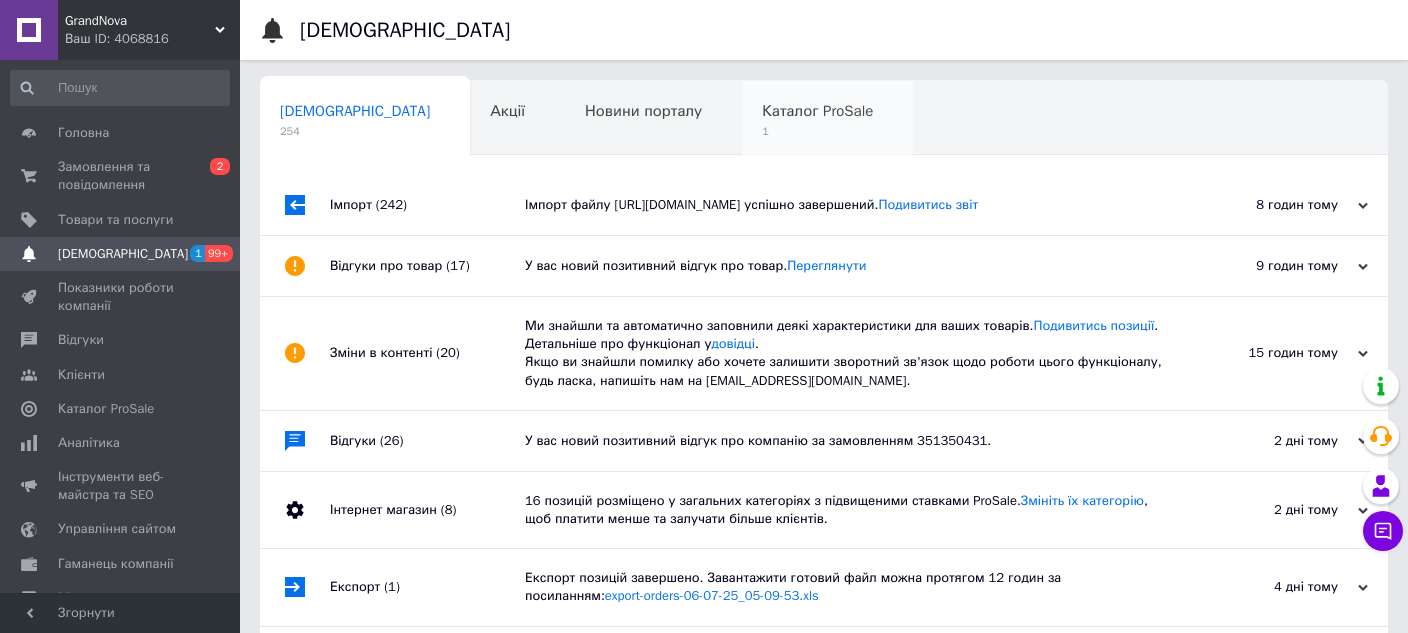 click on "Каталог ProSale 1" at bounding box center [827, 119] 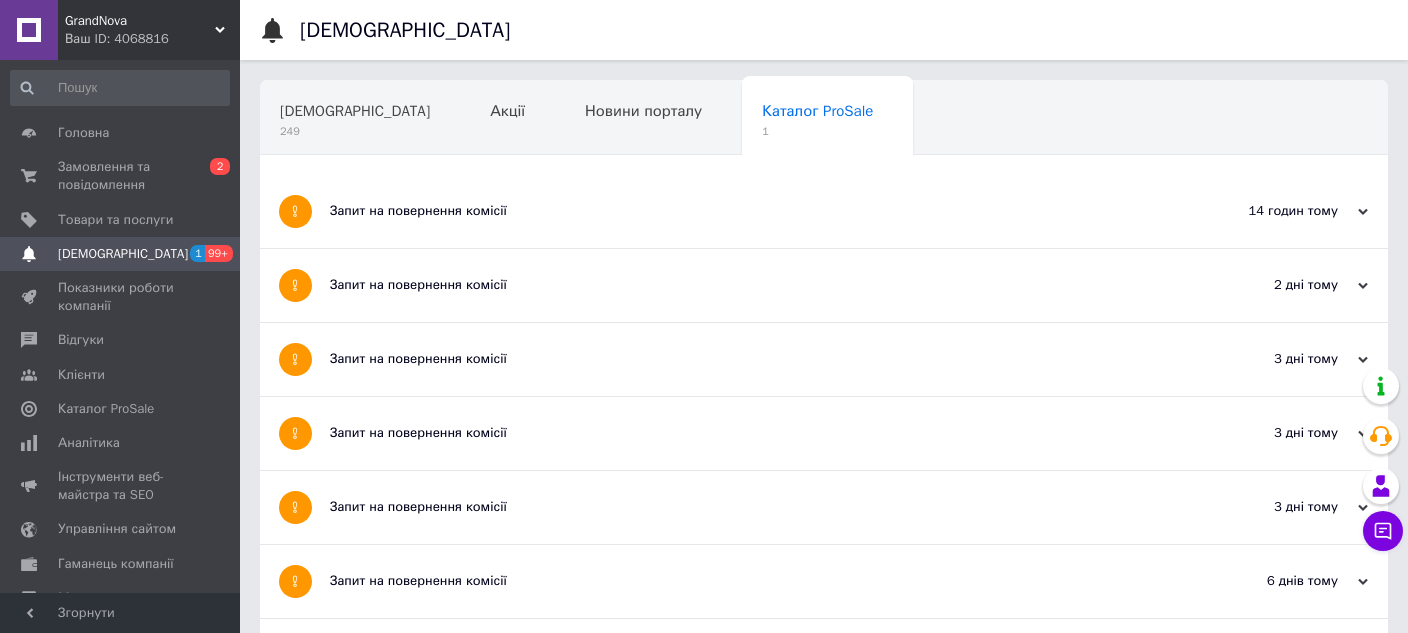 click on "Запит на повернення комісії" at bounding box center (749, 211) 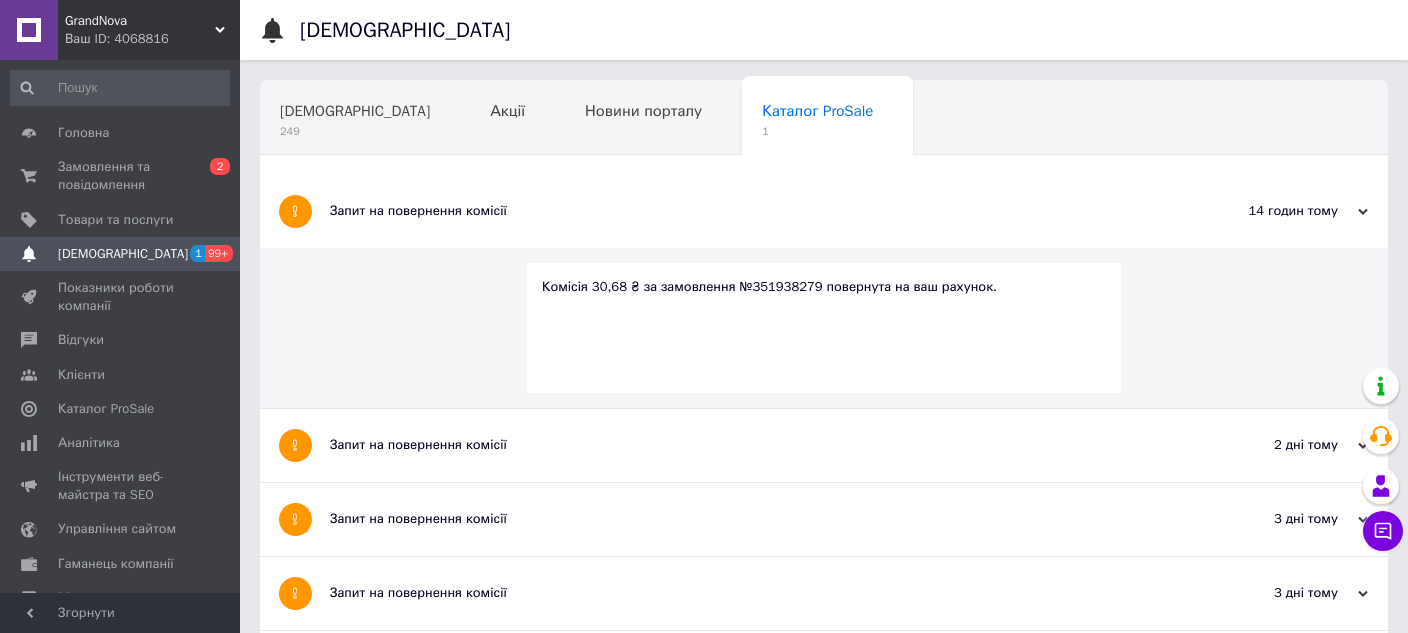 click on "Комісія 30,68 ₴ за замовлення №351938279 повернута на ваш рахунок." at bounding box center (824, 287) 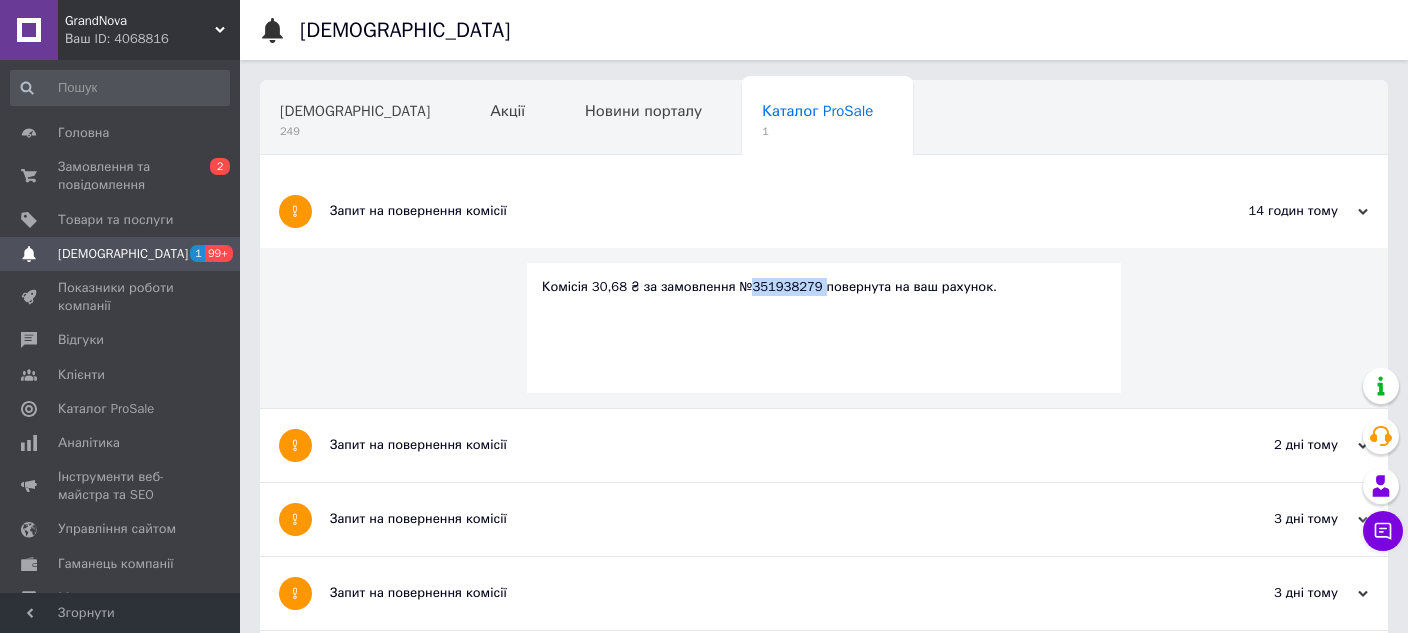 click on "Комісія 30,68 ₴ за замовлення №351938279 повернута на ваш рахунок." at bounding box center [824, 287] 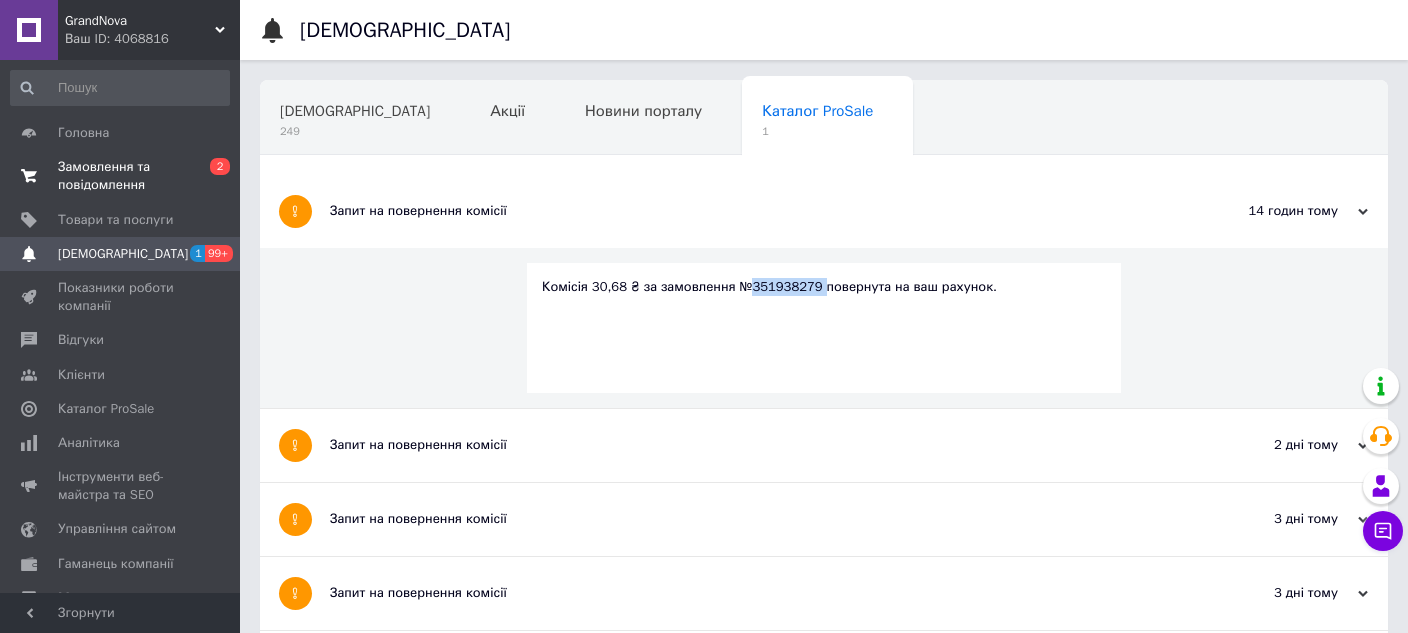 click on "Замовлення та повідомлення" at bounding box center [121, 176] 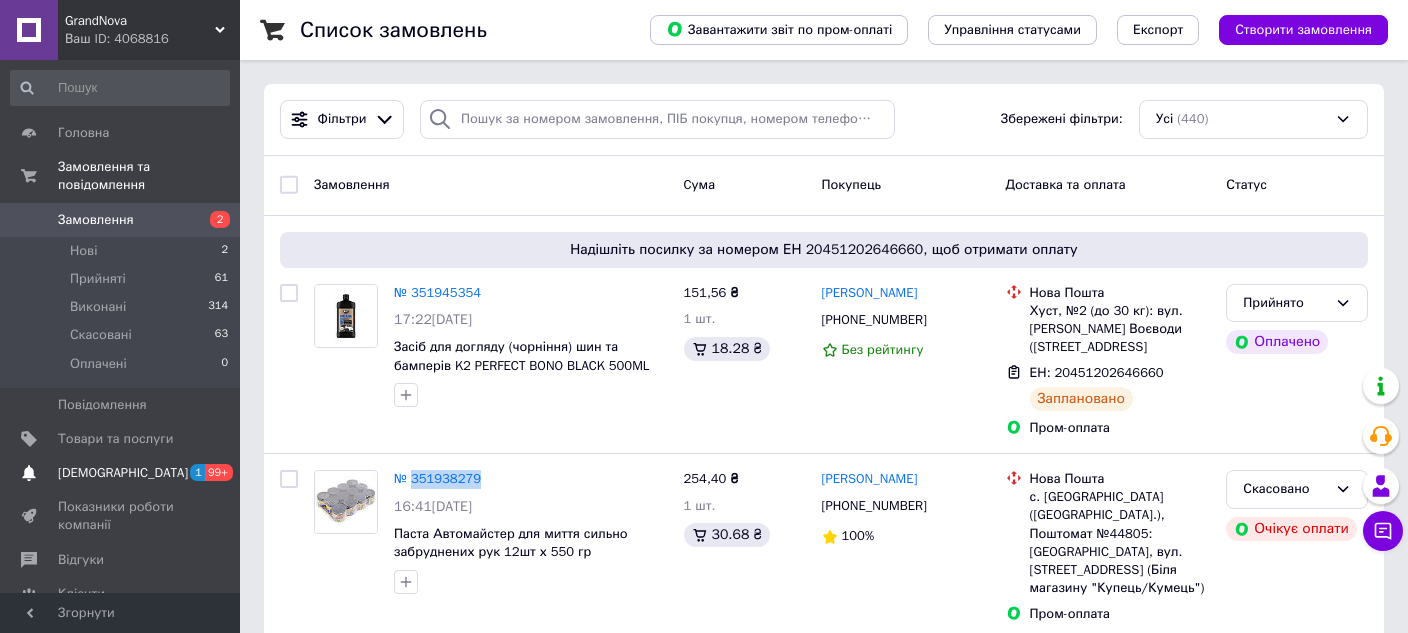 click on "[DEMOGRAPHIC_DATA]" at bounding box center [121, 473] 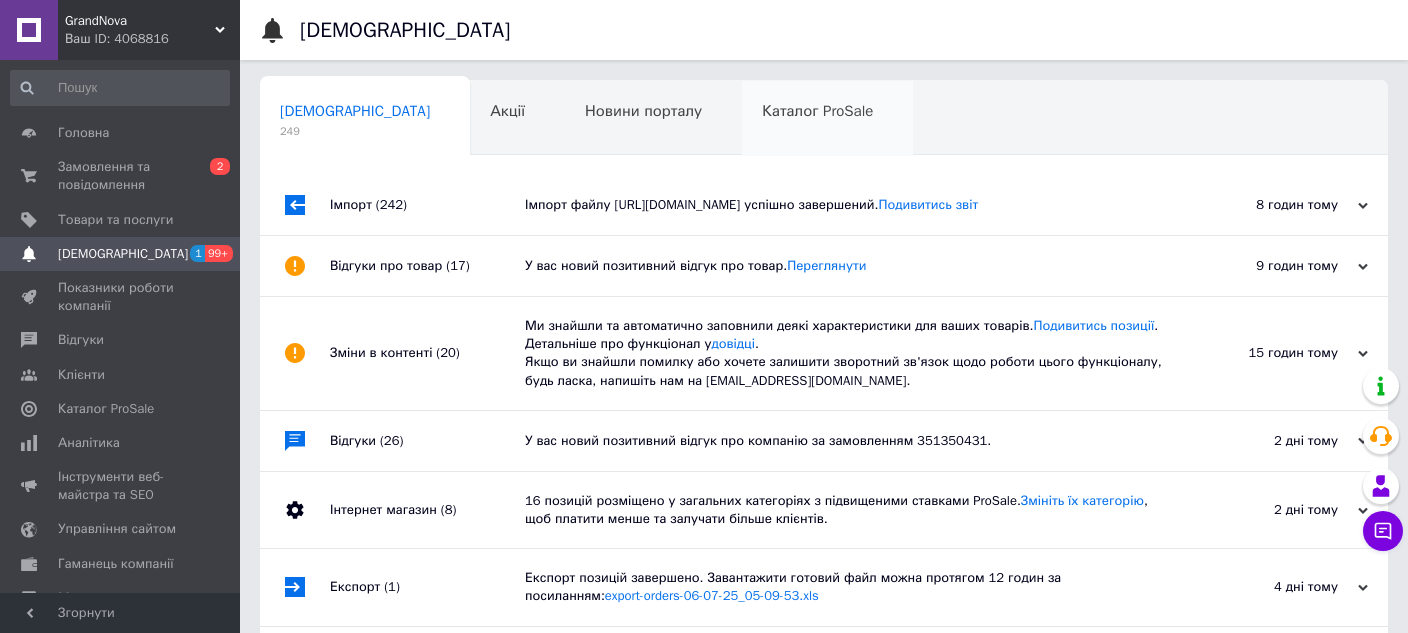 click on "Каталог ProSale 0" at bounding box center (827, 119) 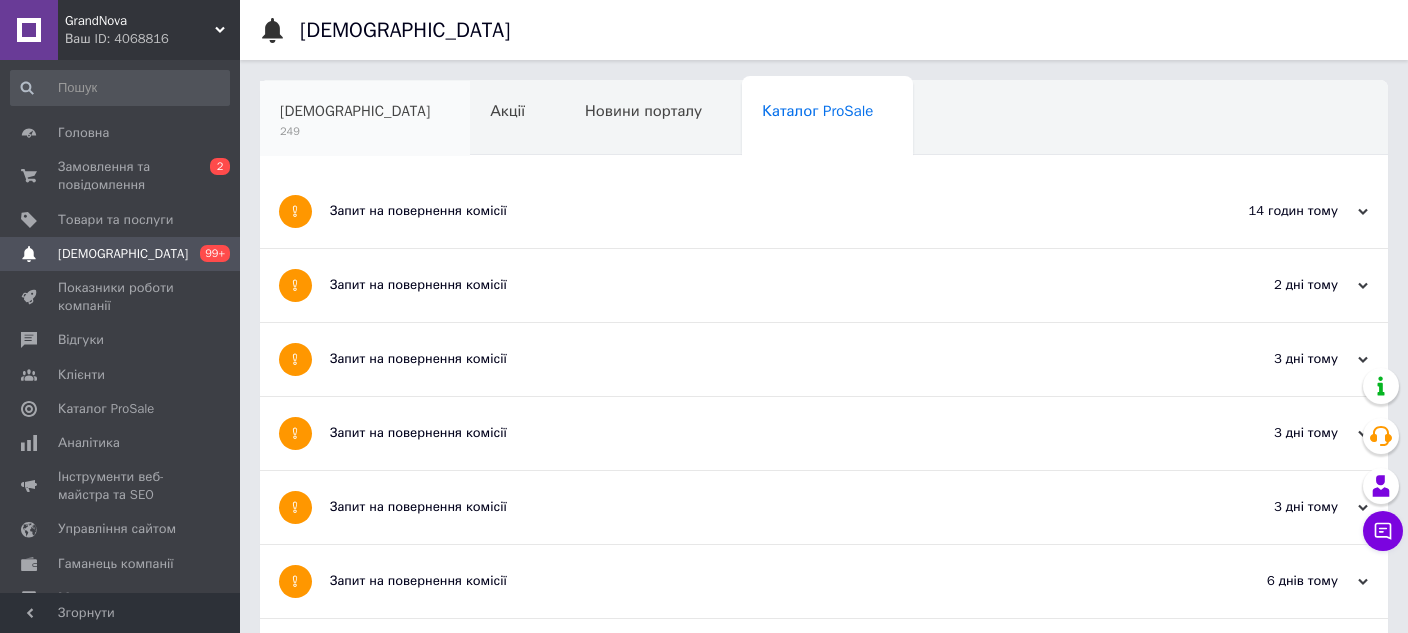 click on "[DEMOGRAPHIC_DATA]" at bounding box center [355, 111] 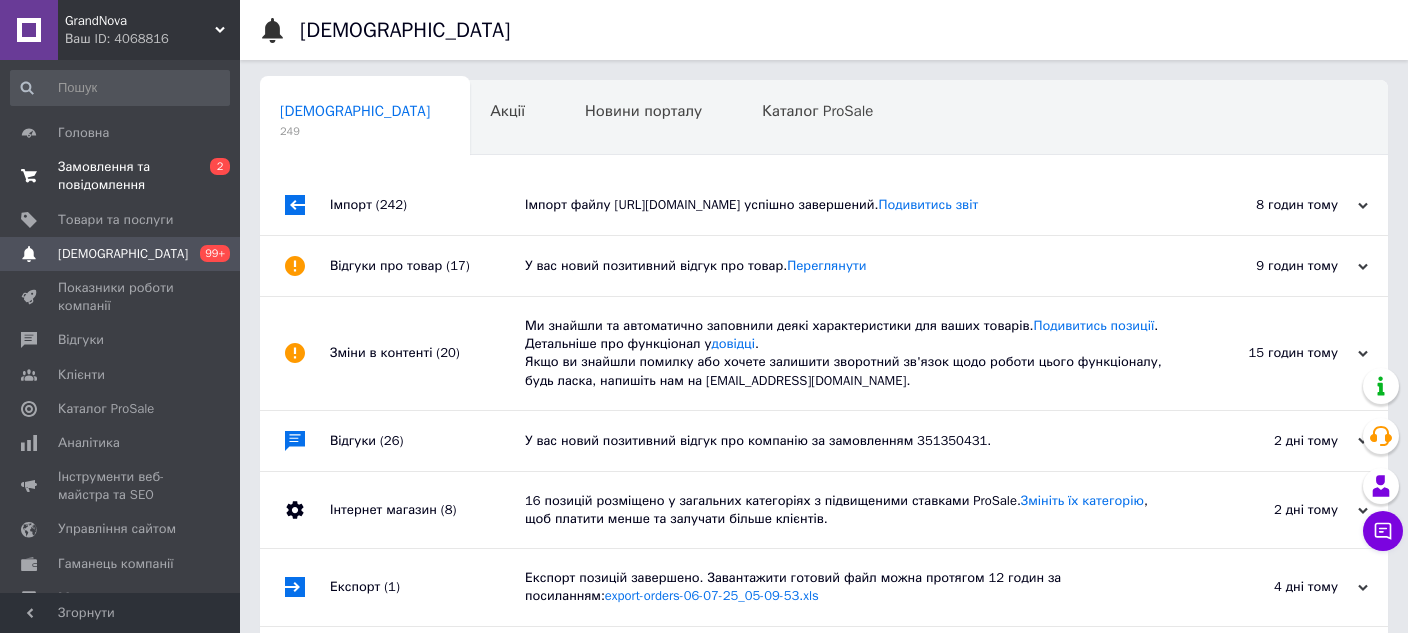 click on "Замовлення та повідомлення" at bounding box center [121, 176] 